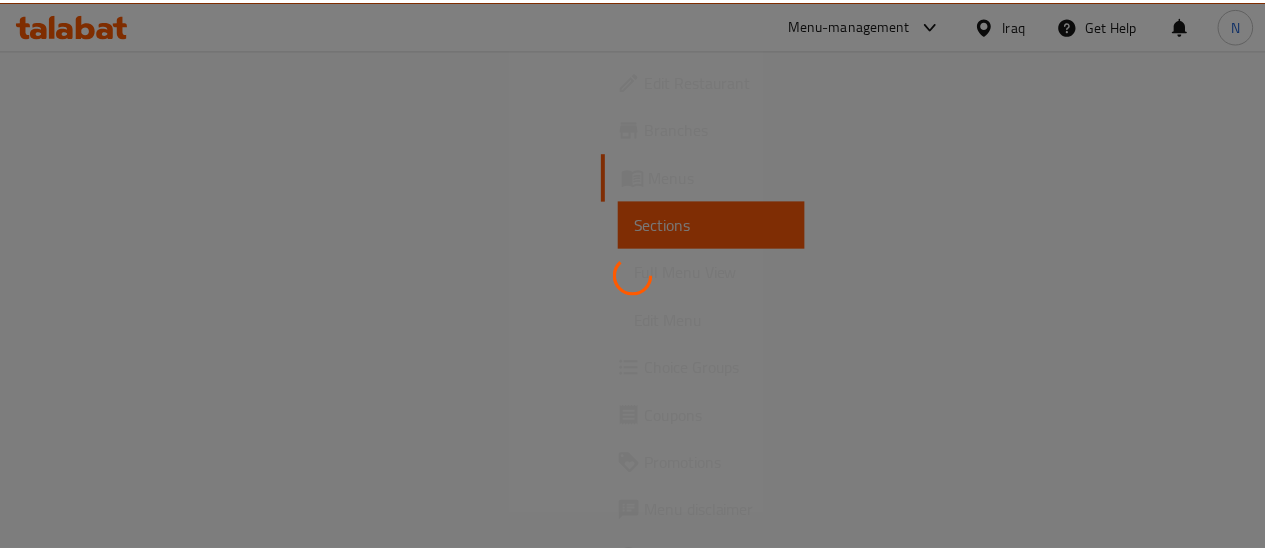 scroll, scrollTop: 0, scrollLeft: 0, axis: both 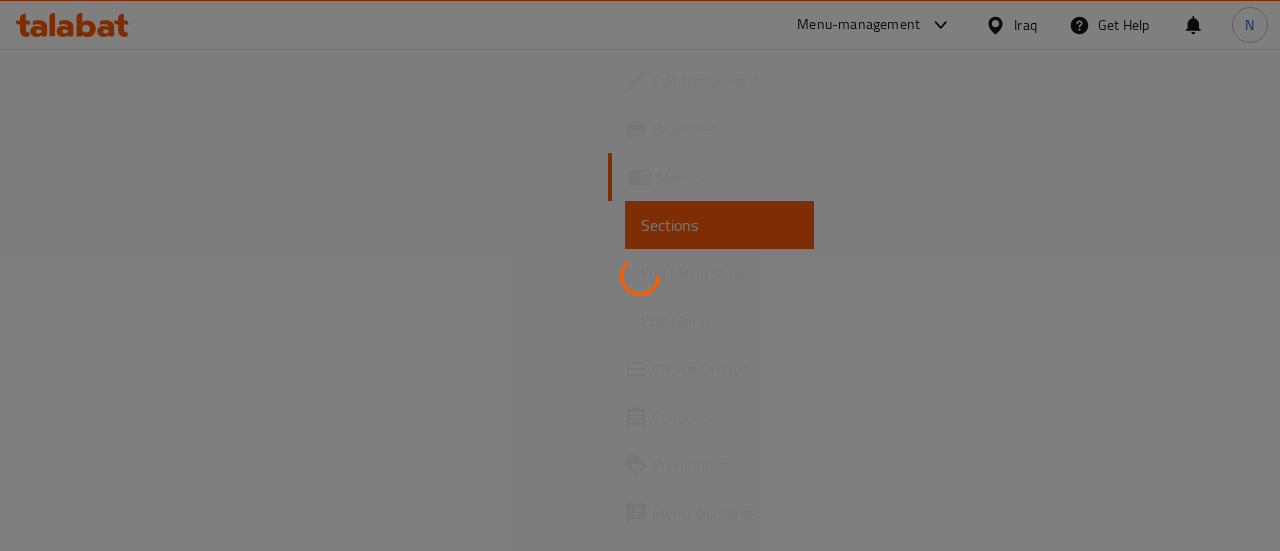 click at bounding box center (640, 275) 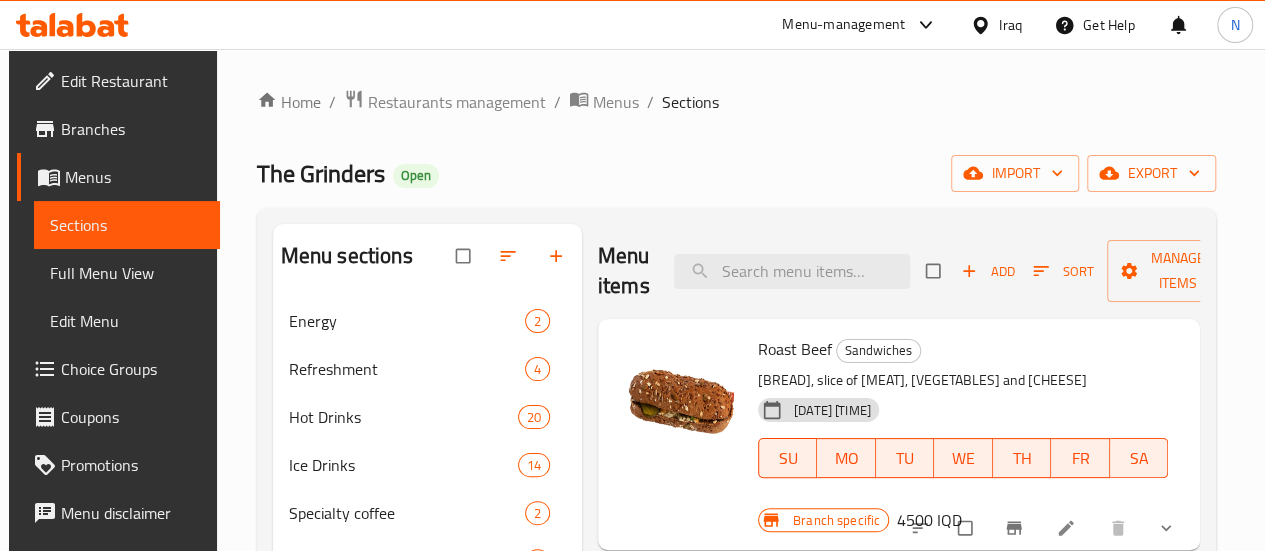 click on "Menu-management" at bounding box center (843, 25) 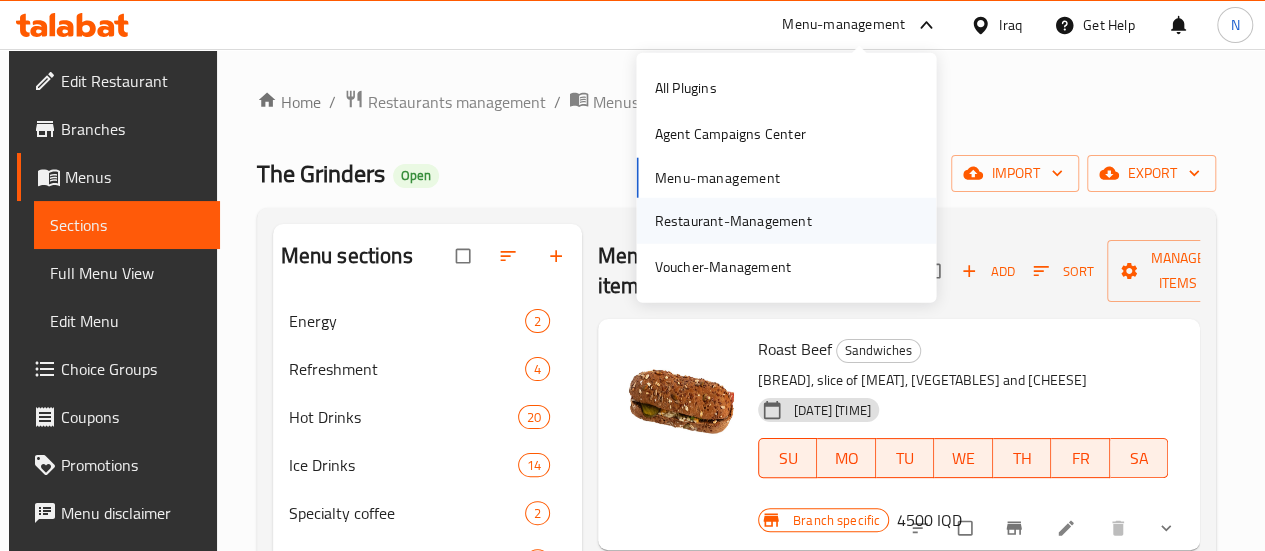 click on "Restaurant-Management" at bounding box center [732, 220] 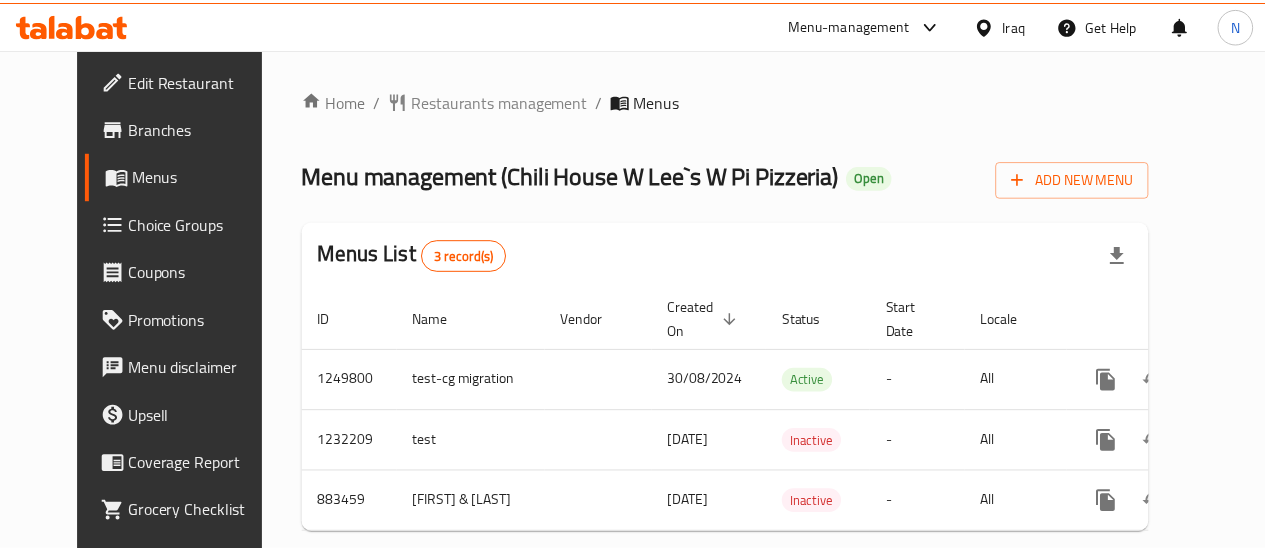scroll, scrollTop: 0, scrollLeft: 0, axis: both 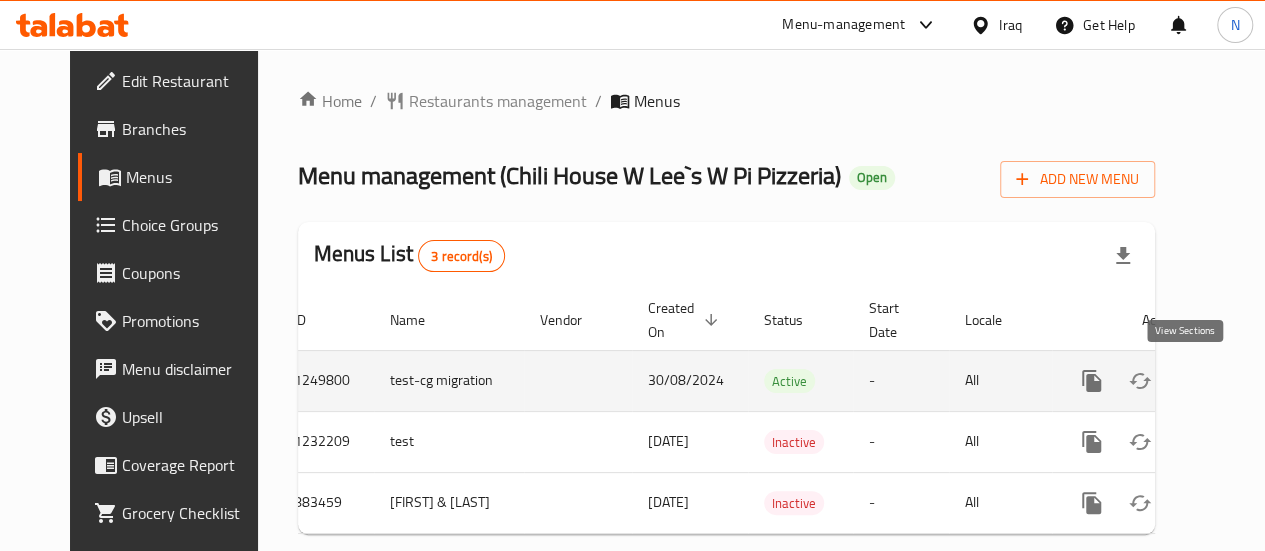 click 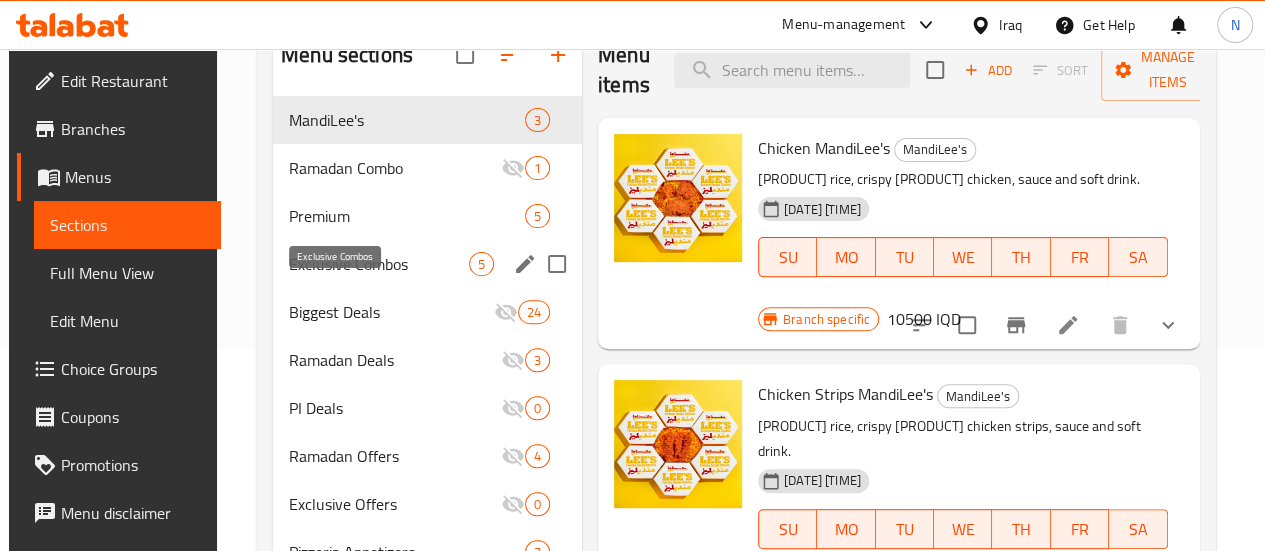 scroll, scrollTop: 200, scrollLeft: 0, axis: vertical 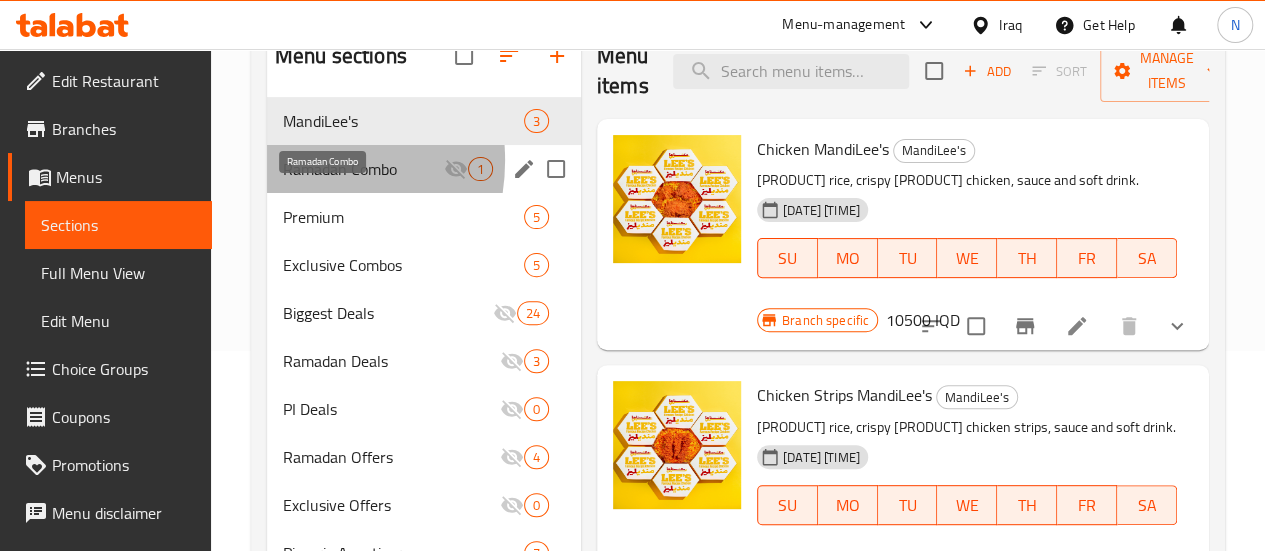 click on "Ramadan Combo" at bounding box center (363, 169) 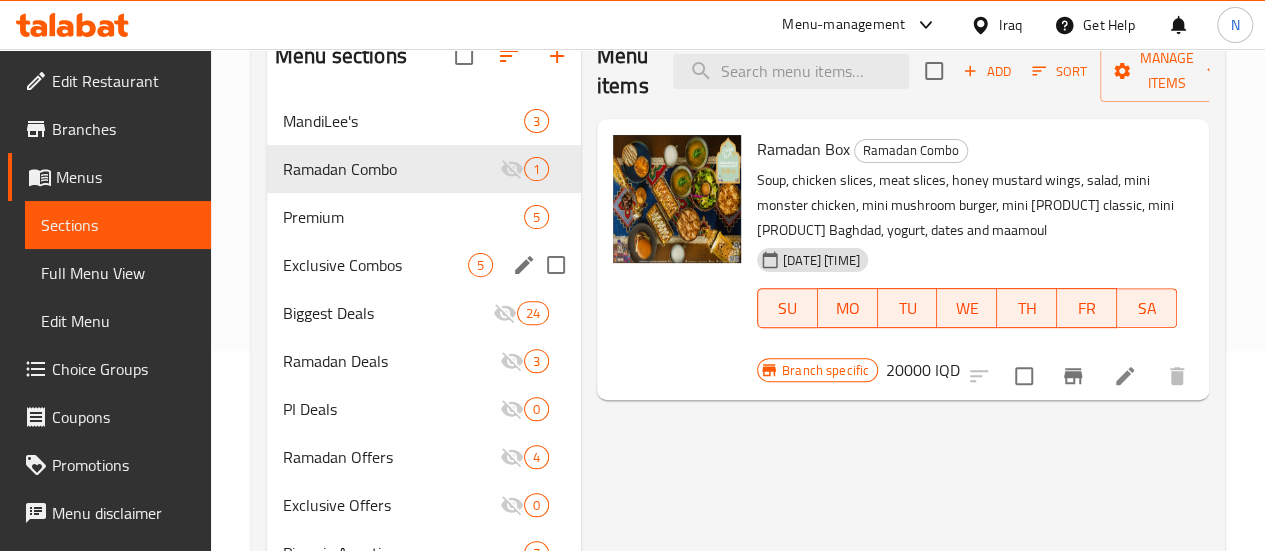 click on "[PRODUCT] 5" at bounding box center [424, 265] 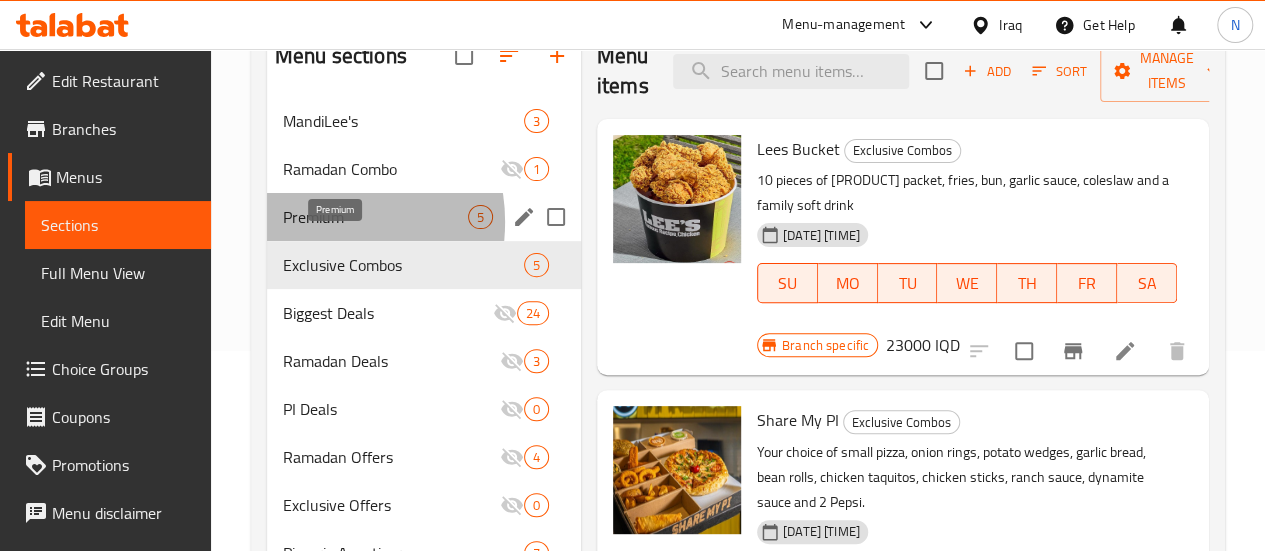 click on "Premium" at bounding box center [375, 217] 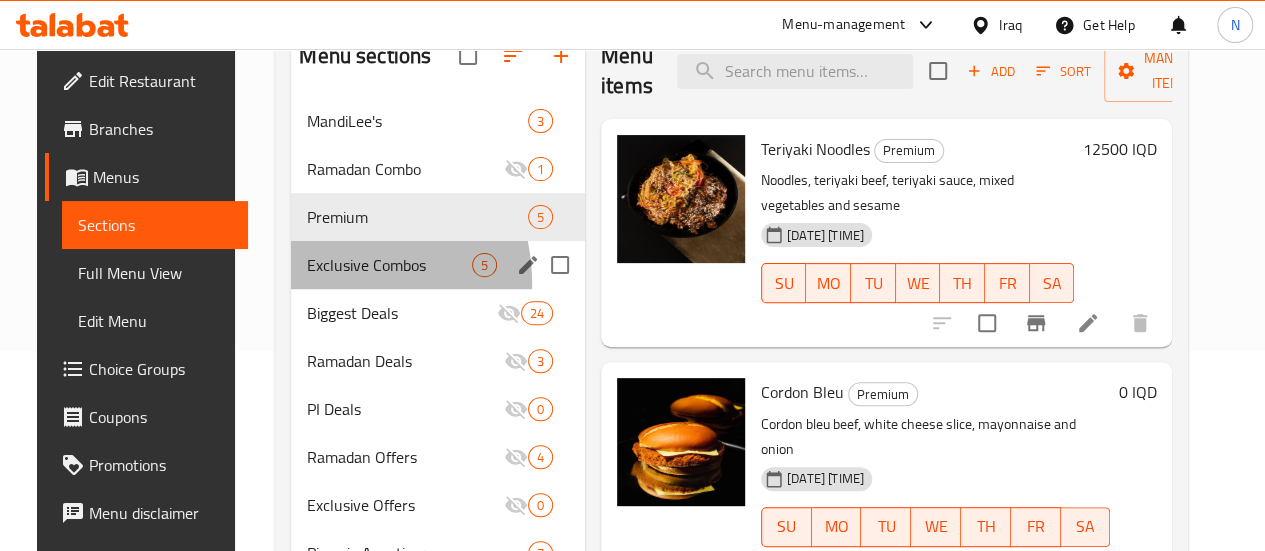 click on "[PRODUCT] 5" at bounding box center (438, 265) 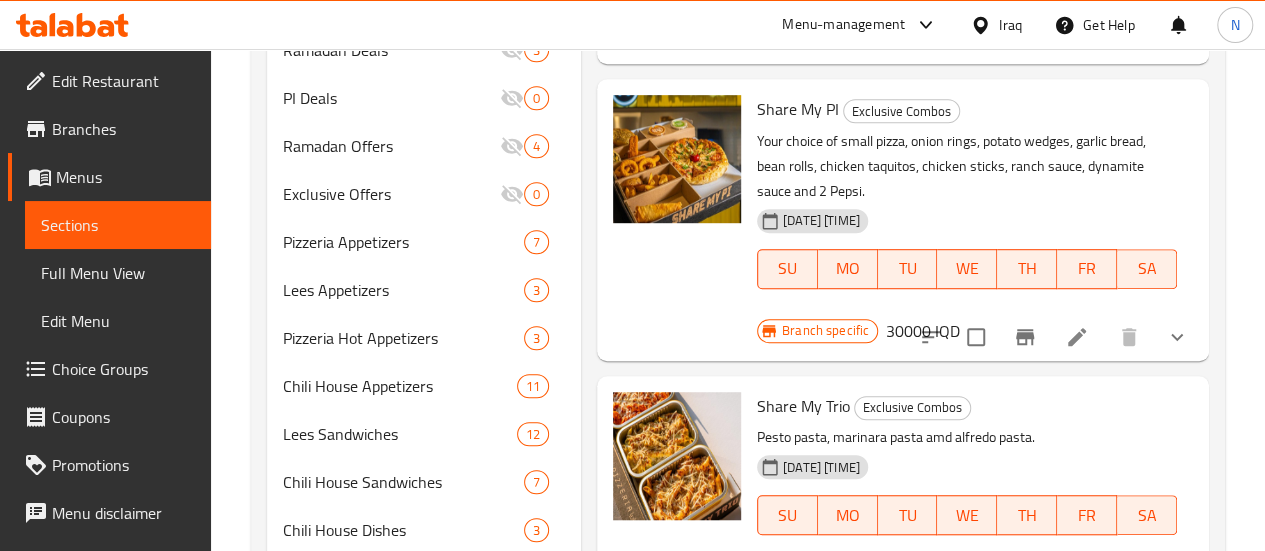 scroll, scrollTop: 400, scrollLeft: 0, axis: vertical 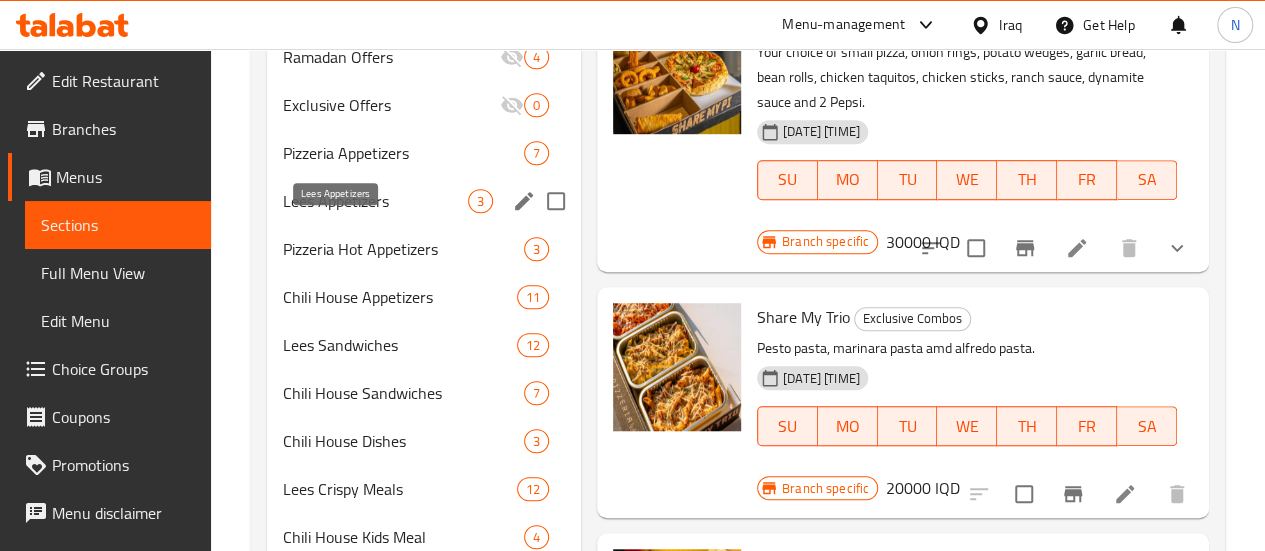 click on "Lees Appetizers" at bounding box center (375, 201) 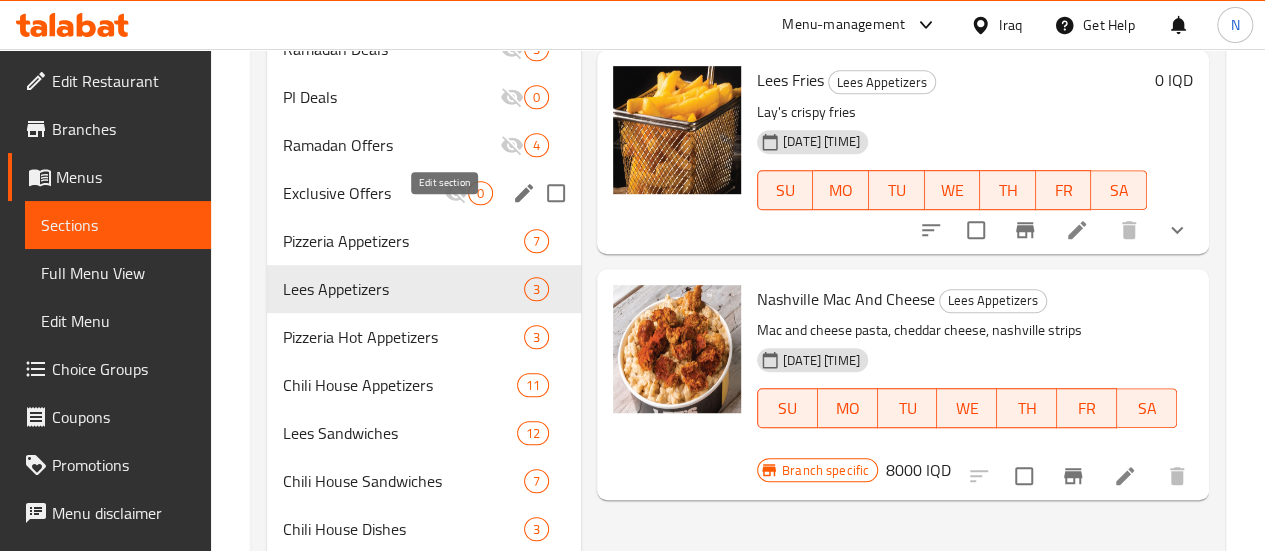 scroll, scrollTop: 400, scrollLeft: 0, axis: vertical 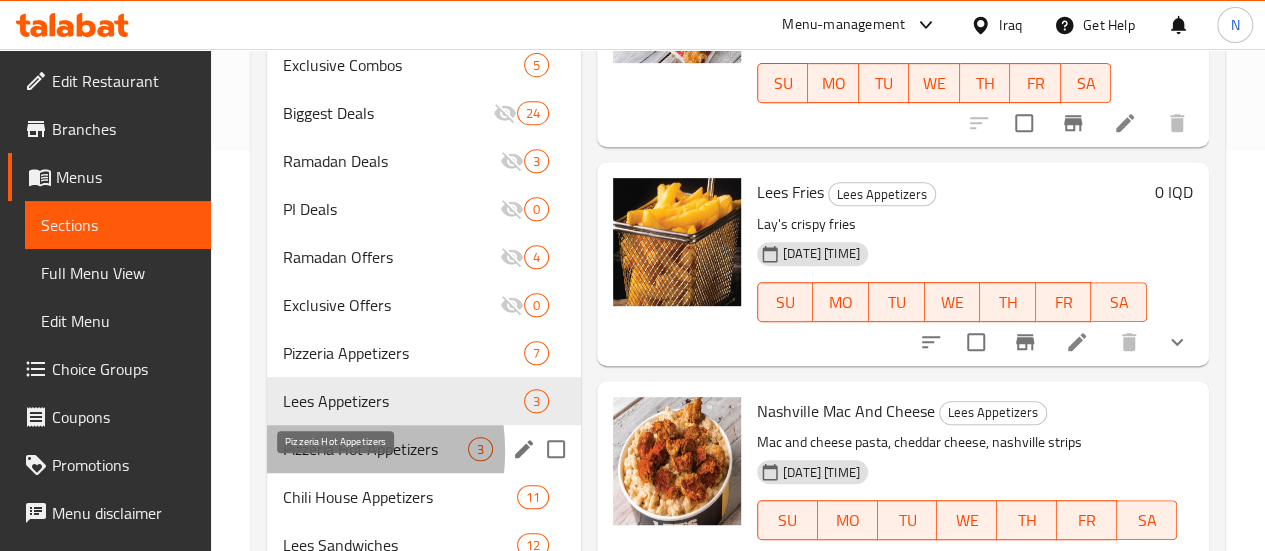 click on "Pizzeria Hot Appetizers" at bounding box center [375, 449] 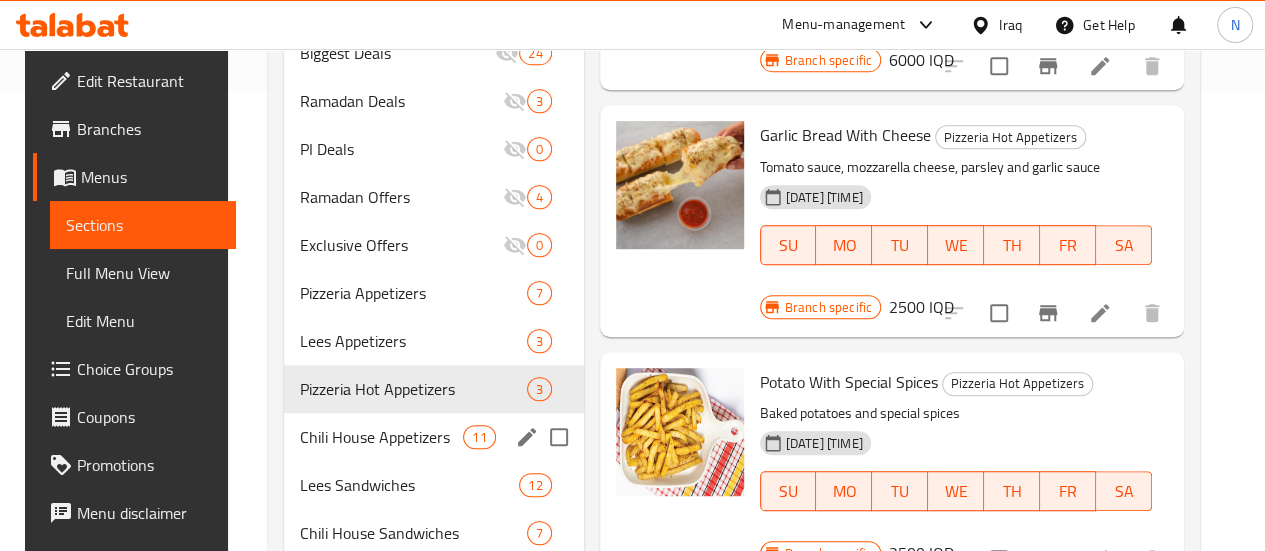 scroll, scrollTop: 500, scrollLeft: 0, axis: vertical 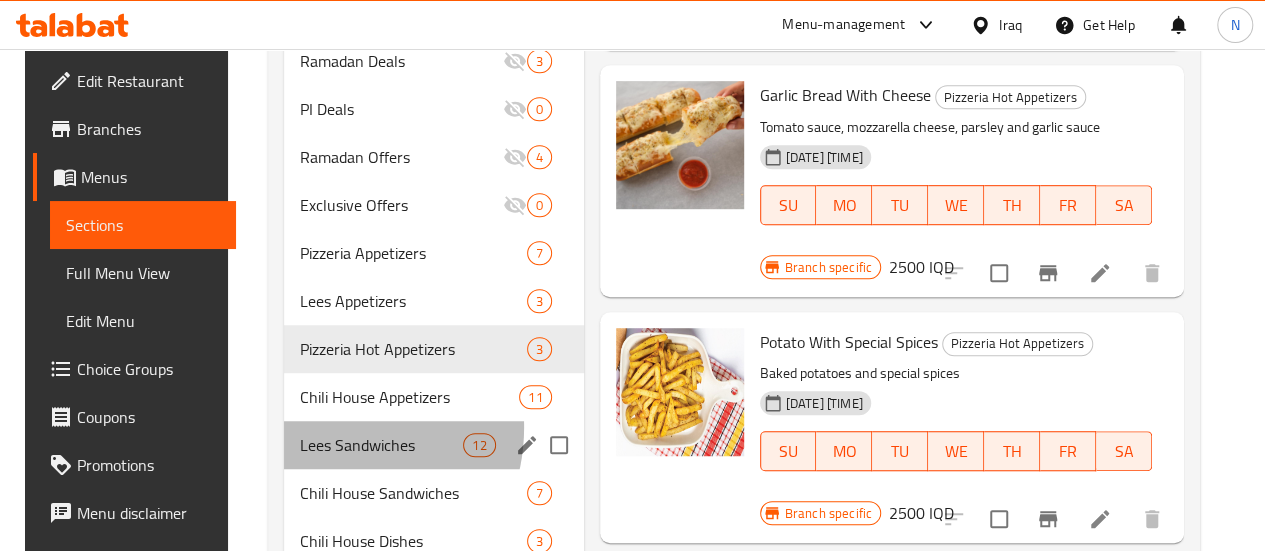 click on "[PRODUCT] 12" at bounding box center (434, 445) 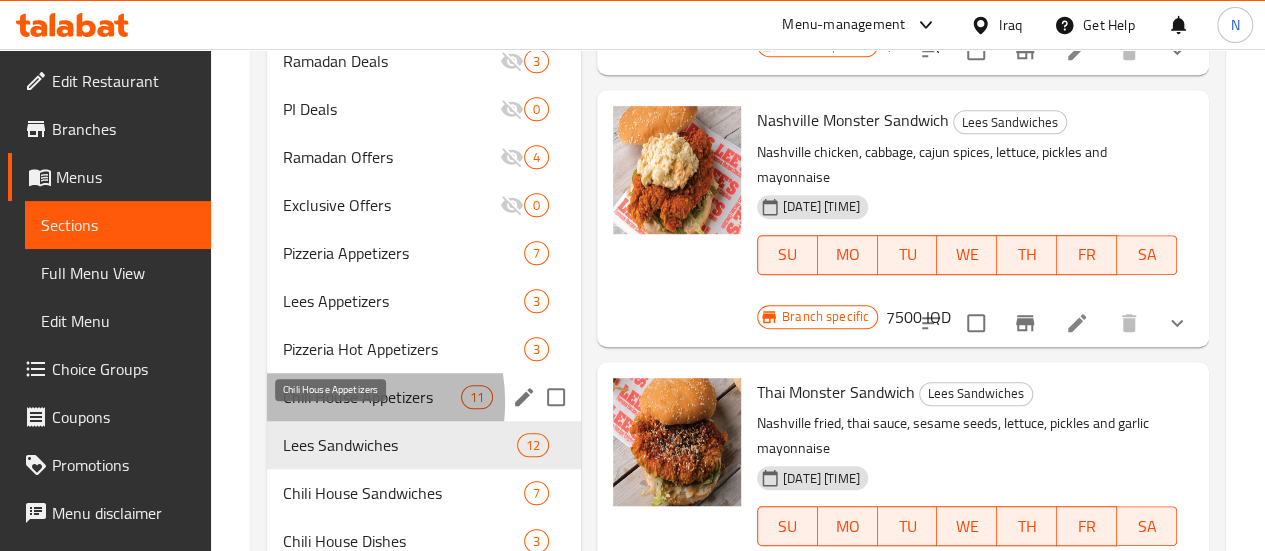 click on "Chili House Appetizers" at bounding box center (372, 397) 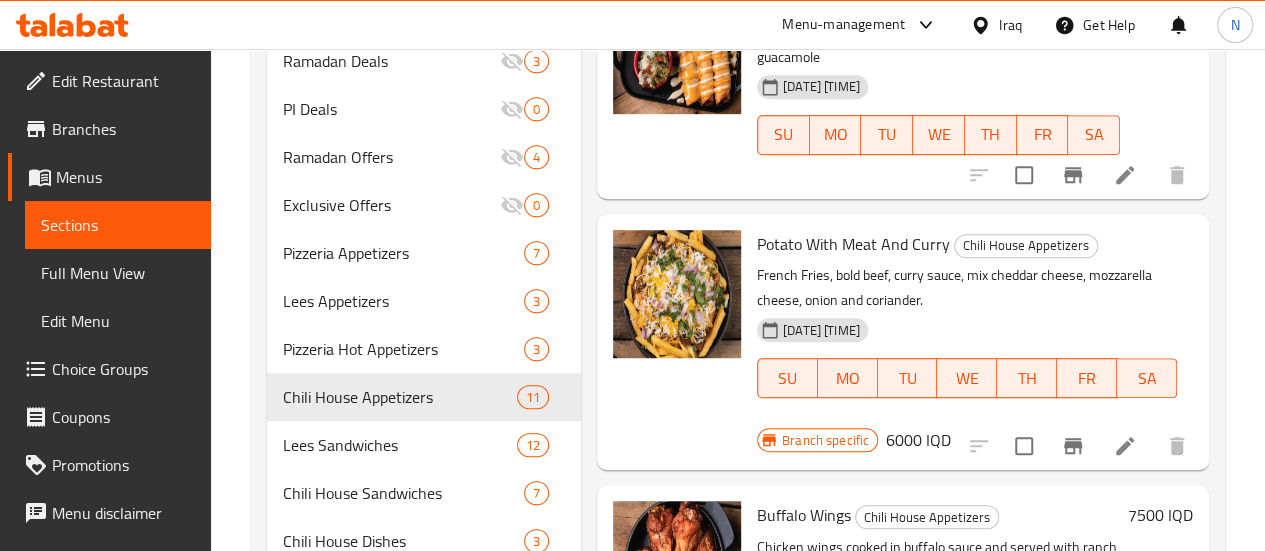 scroll, scrollTop: 600, scrollLeft: 0, axis: vertical 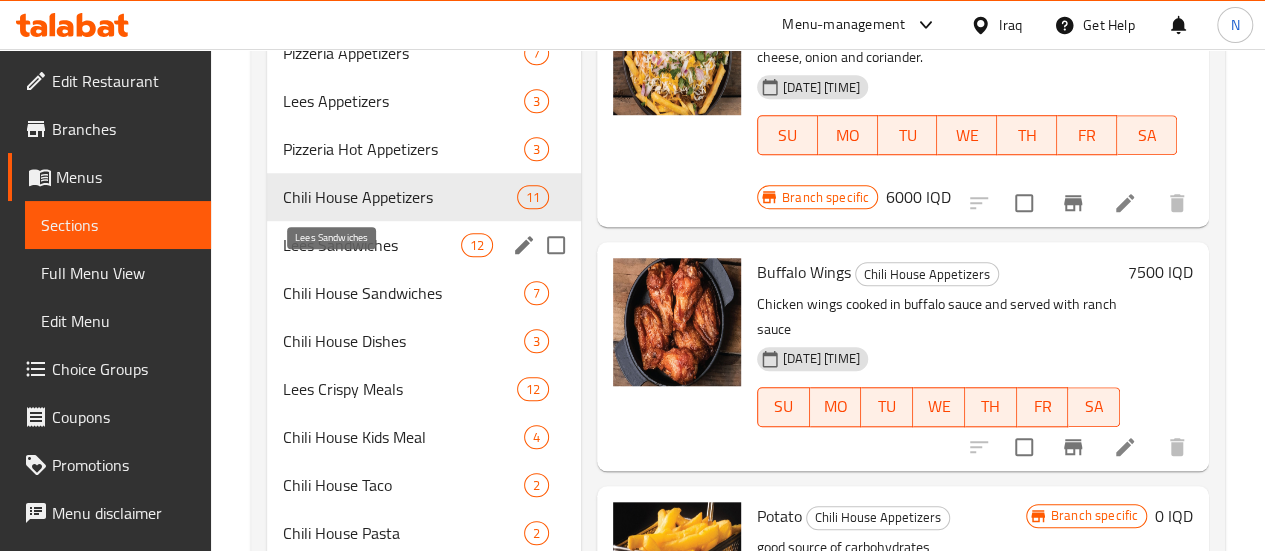 click on "Lees Sandwiches" at bounding box center [372, 245] 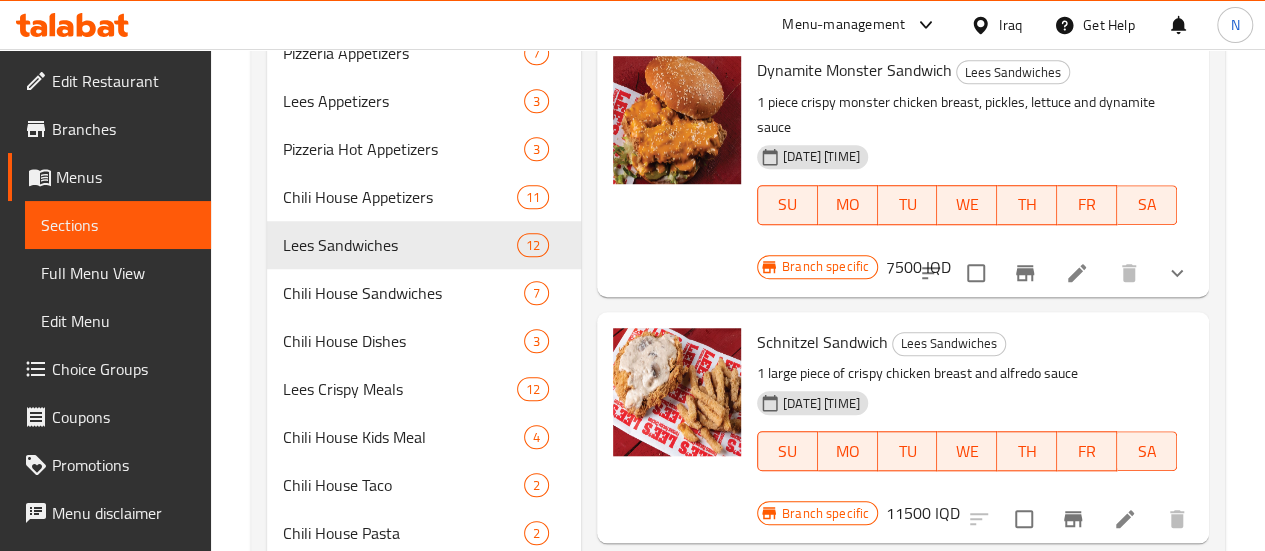 scroll, scrollTop: 1406, scrollLeft: 0, axis: vertical 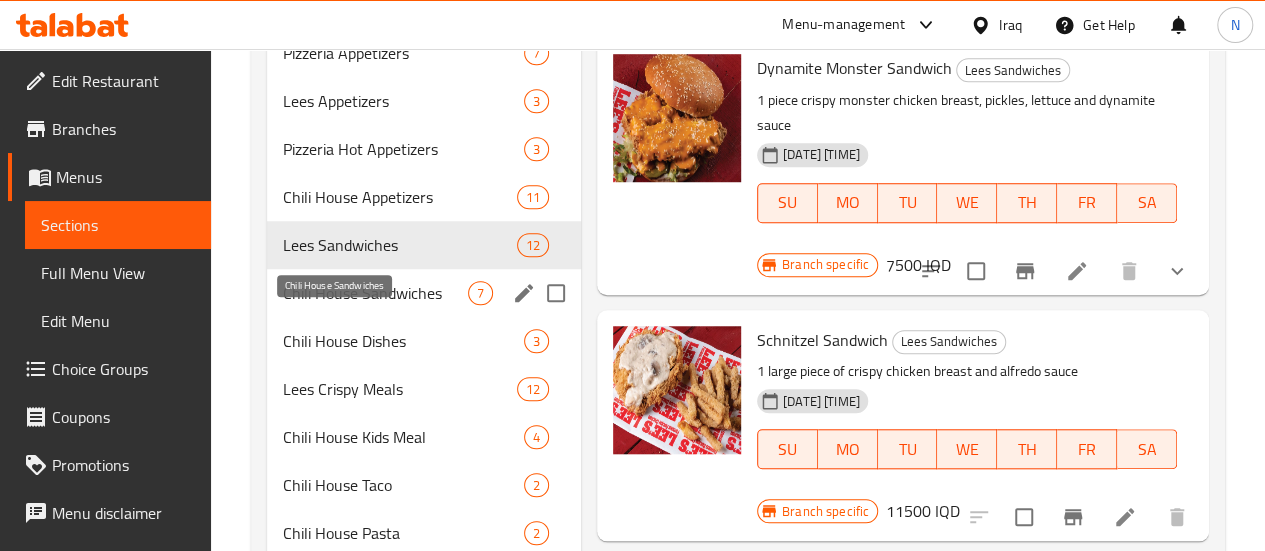 click on "Chili House Sandwiches" at bounding box center (375, 293) 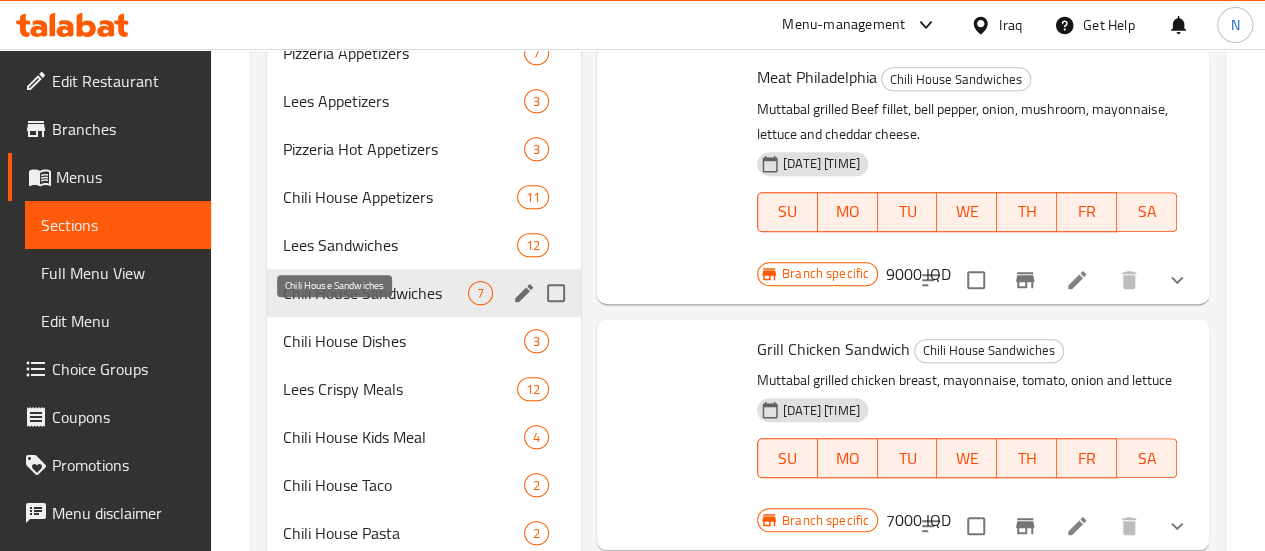 scroll, scrollTop: 397, scrollLeft: 0, axis: vertical 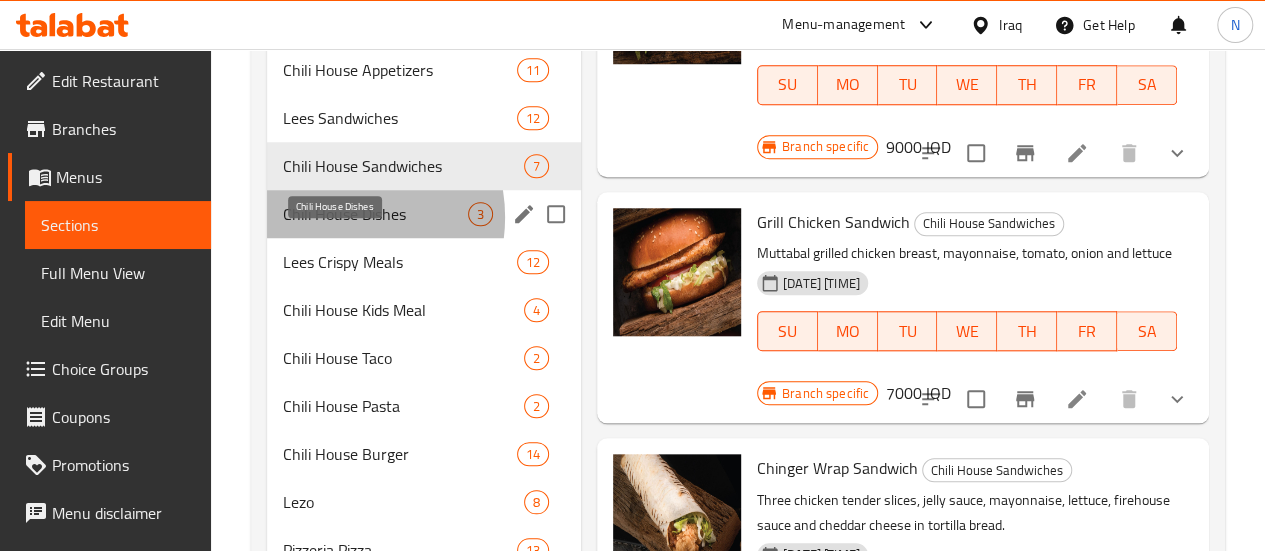 click on "Chili House Dishes" at bounding box center (375, 214) 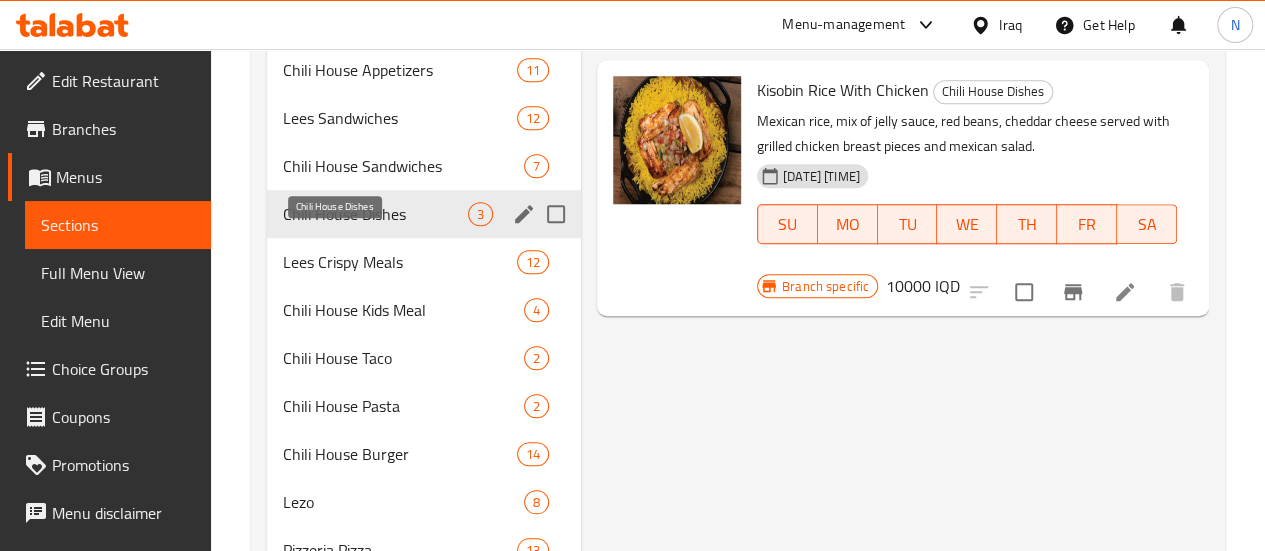 scroll, scrollTop: 0, scrollLeft: 0, axis: both 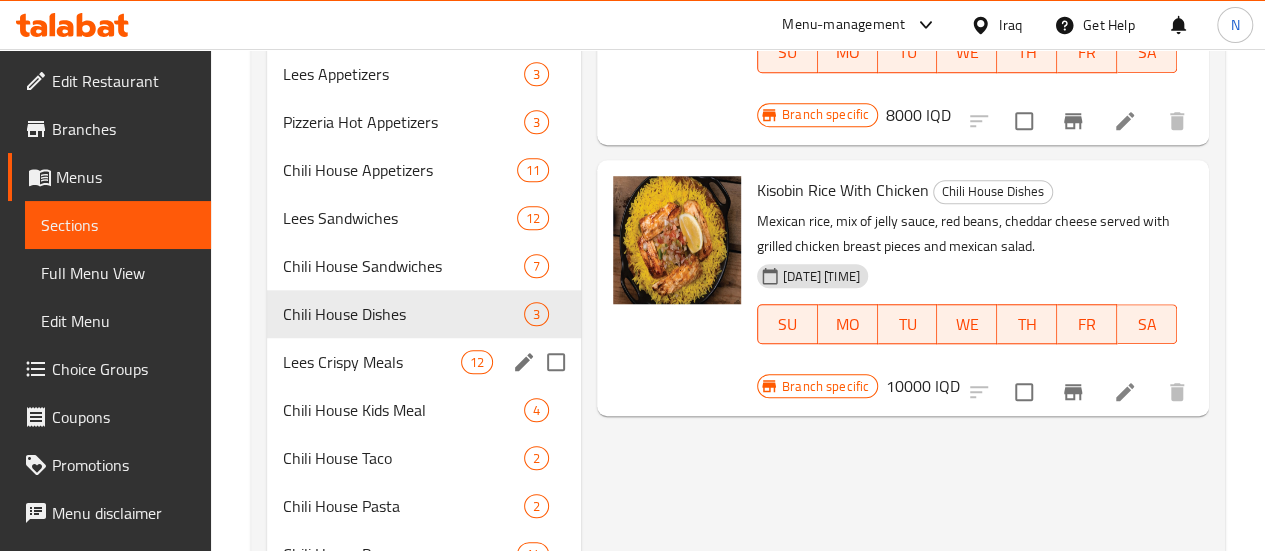 click on "[PRODUCT] 12" at bounding box center [424, 362] 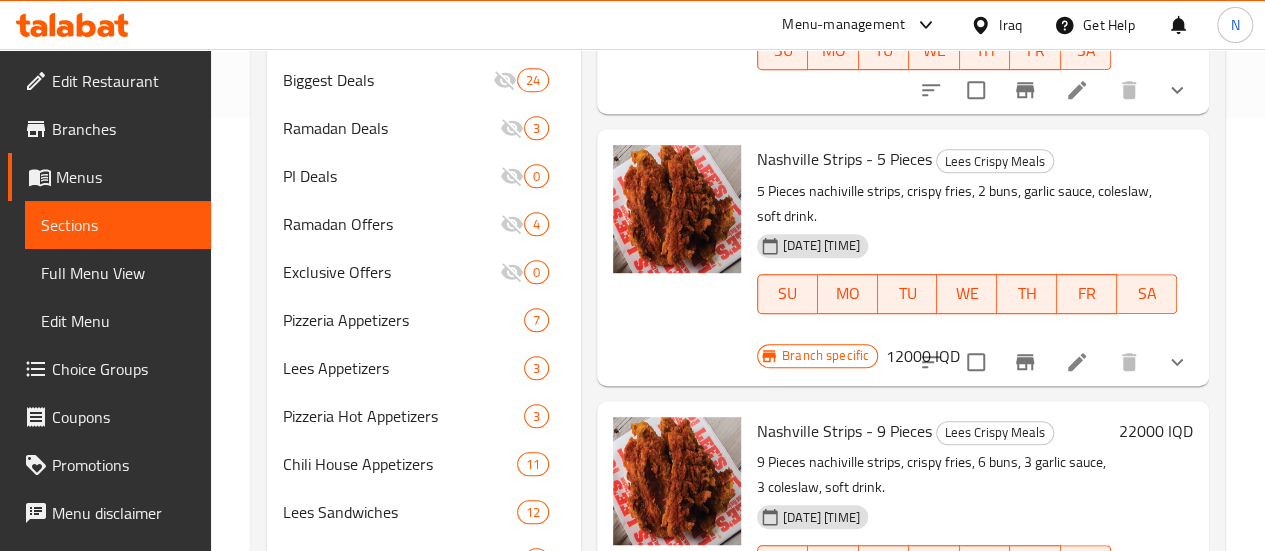 scroll, scrollTop: 427, scrollLeft: 0, axis: vertical 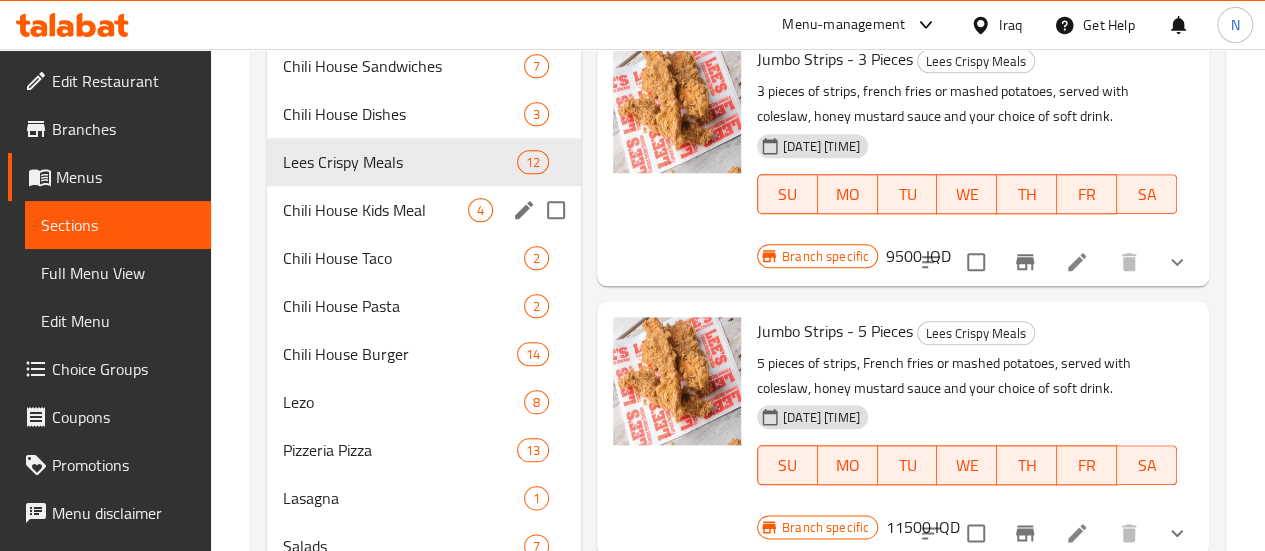 click on "Chili House Kids Meal" at bounding box center [375, 210] 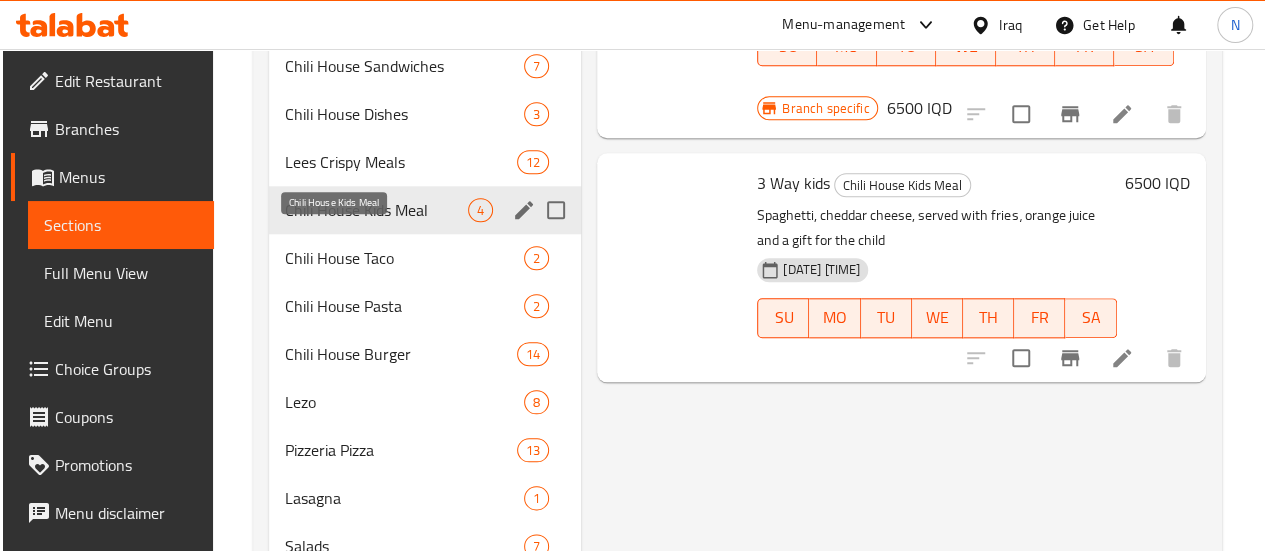 scroll, scrollTop: 0, scrollLeft: 0, axis: both 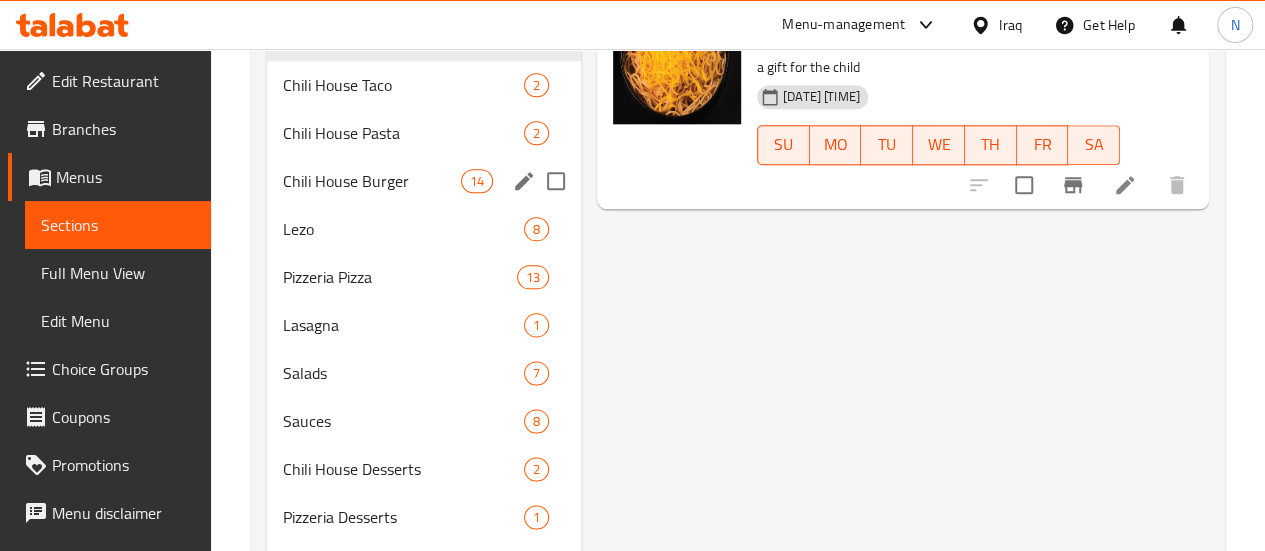 click on "[PRODUCT] 14" at bounding box center (424, 181) 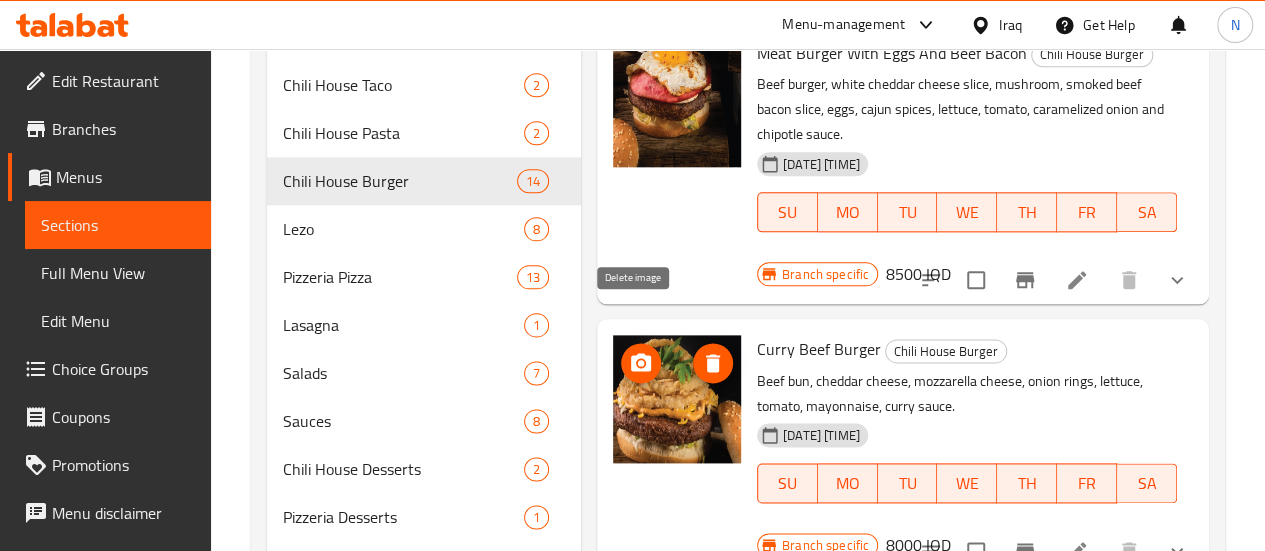 scroll, scrollTop: 700, scrollLeft: 0, axis: vertical 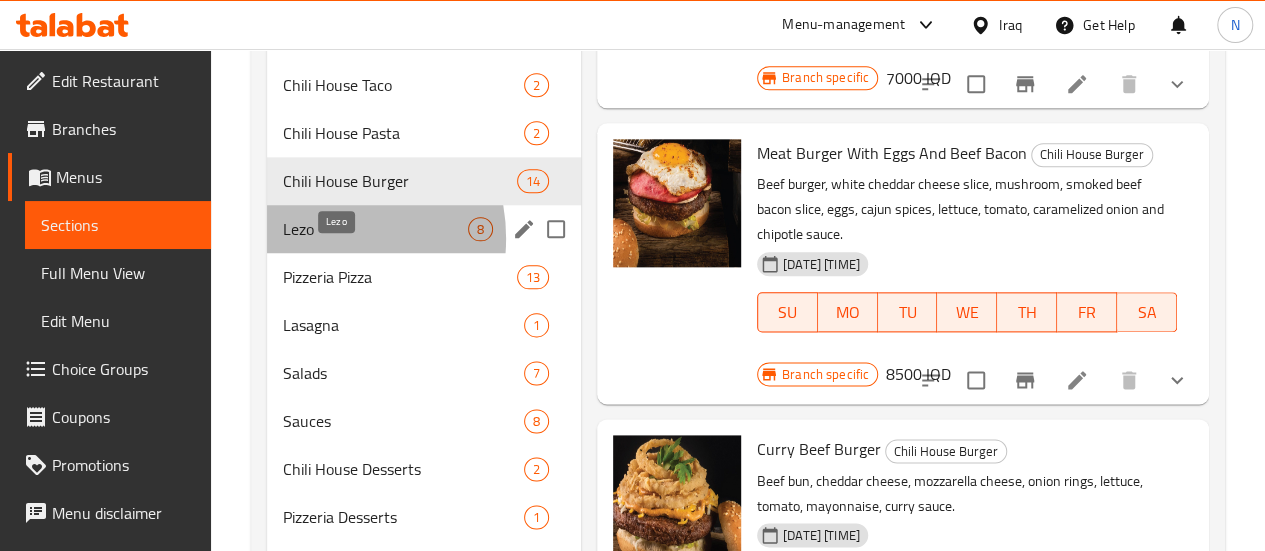 click on "Lezo" at bounding box center (375, 229) 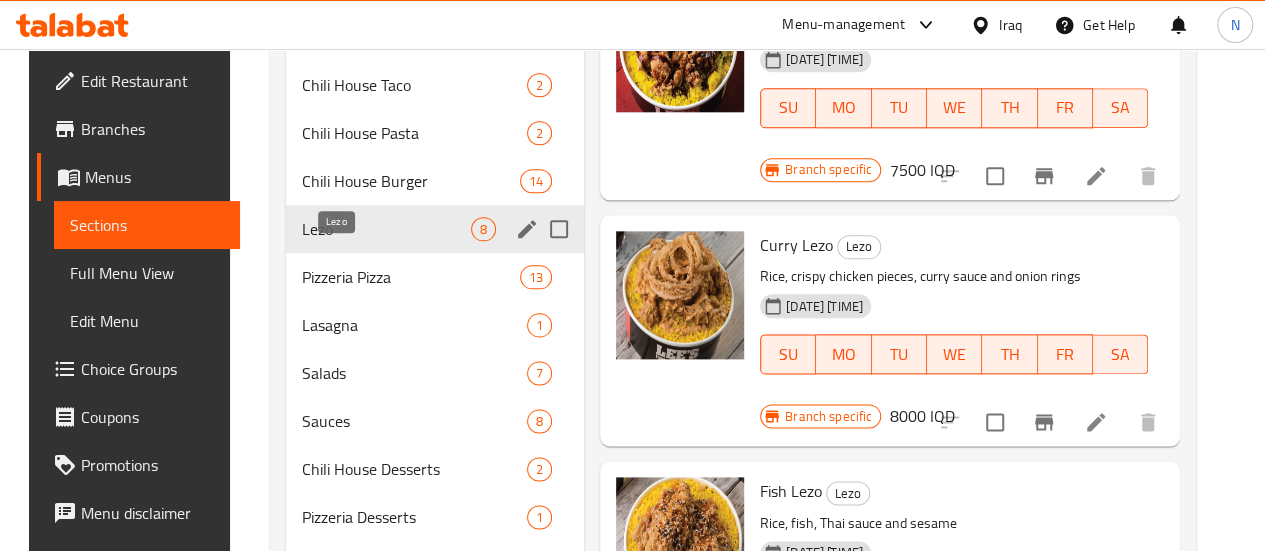 scroll, scrollTop: 304, scrollLeft: 0, axis: vertical 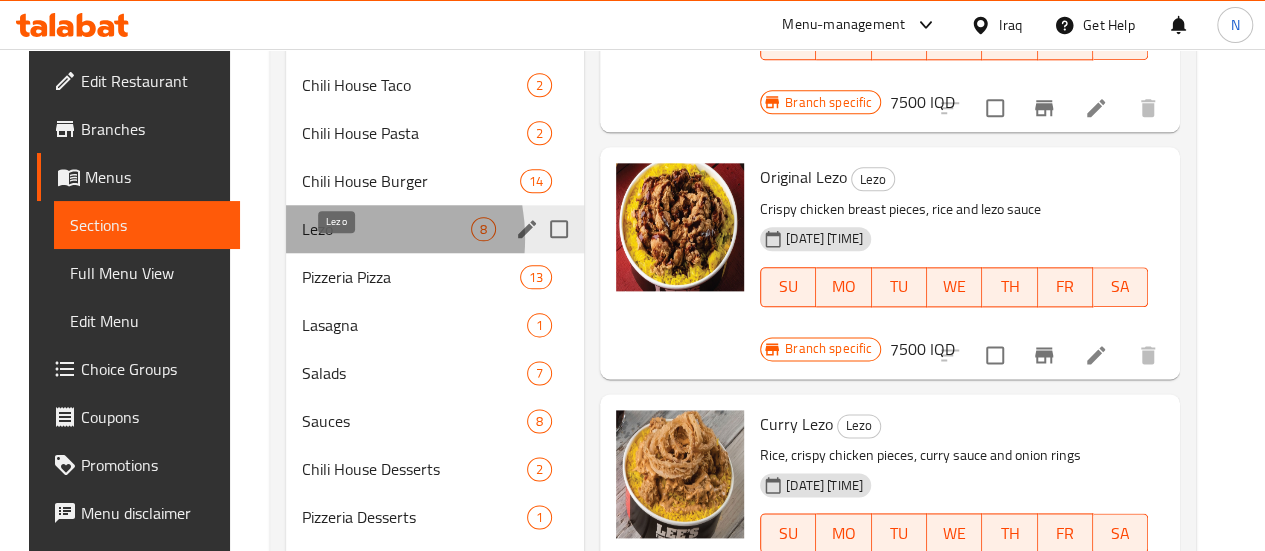click on "Lezo" at bounding box center [386, 229] 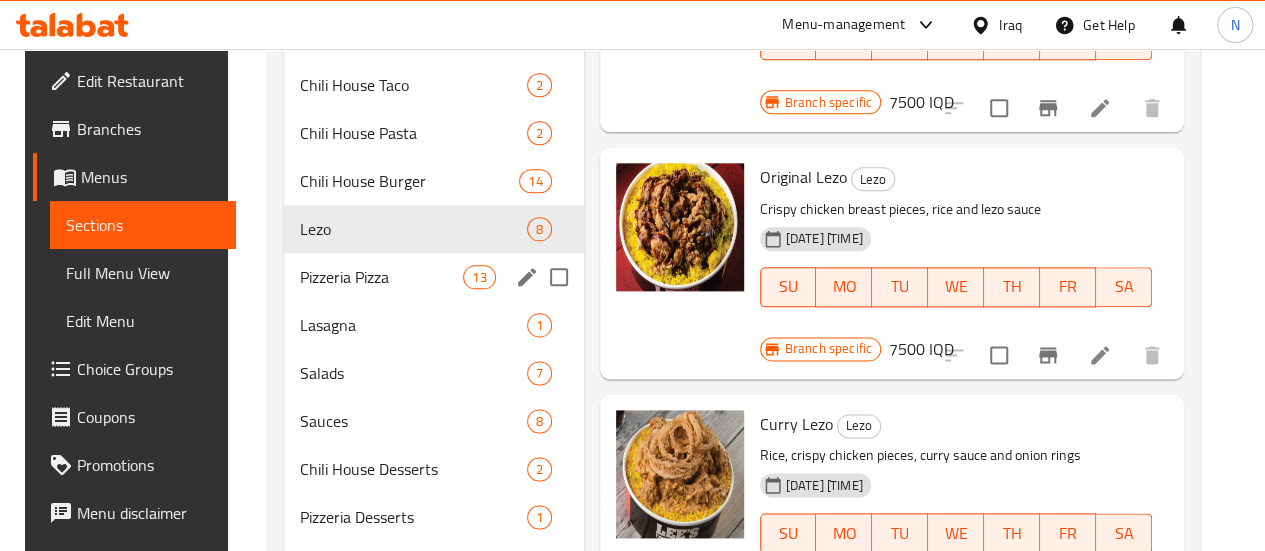 click on "[PRODUCT] 13" at bounding box center [434, 277] 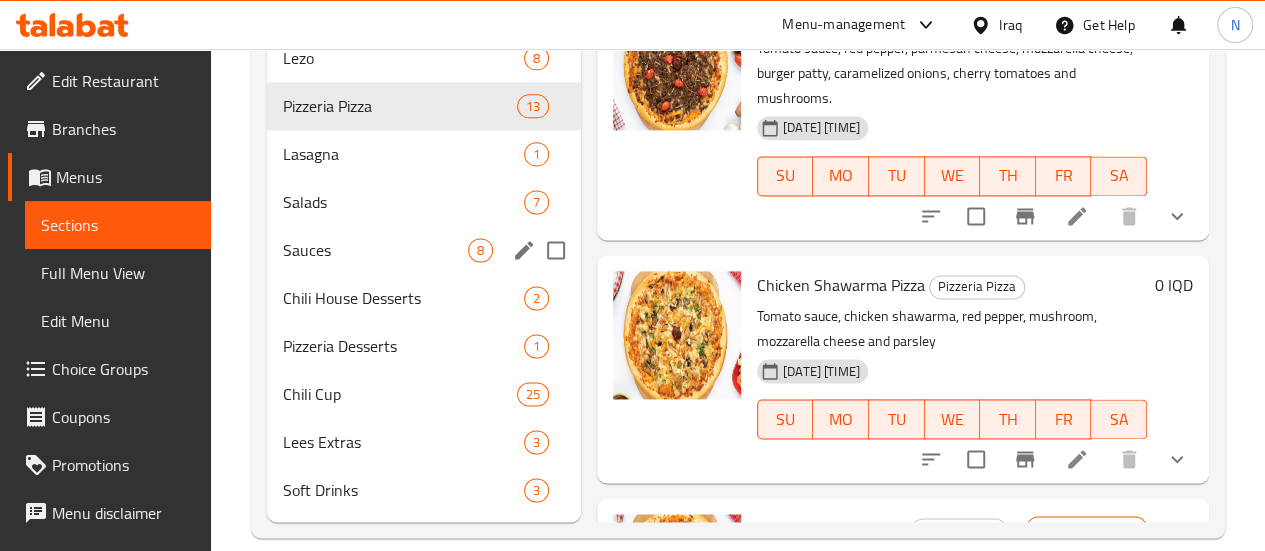 scroll, scrollTop: 1300, scrollLeft: 0, axis: vertical 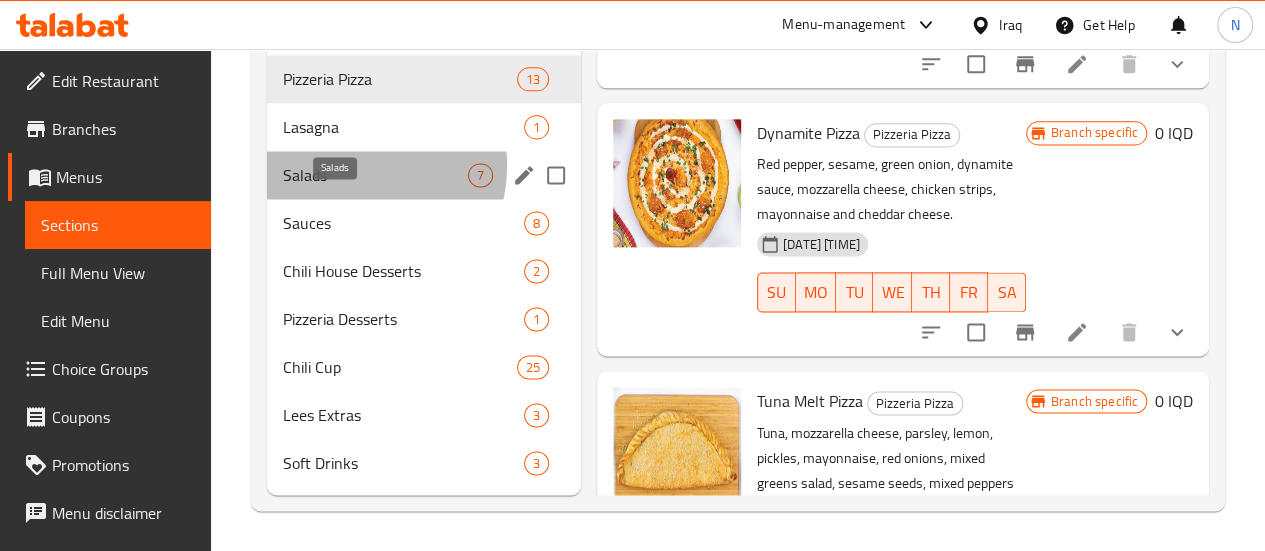 click on "Salads" at bounding box center [375, 175] 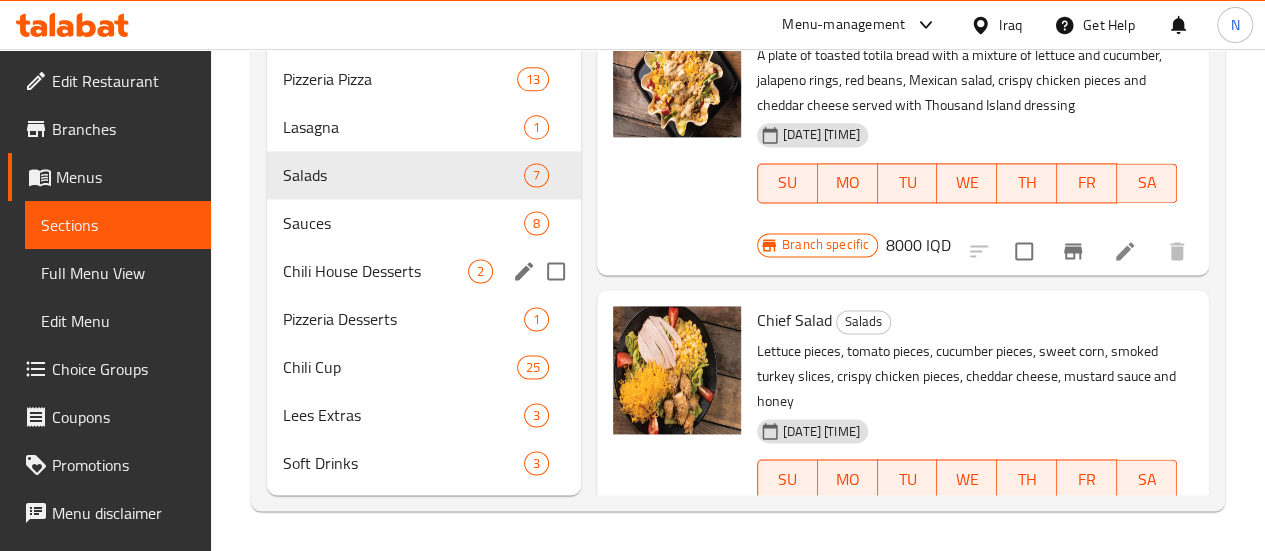 click on "[PRODUCT] 2" at bounding box center [424, 271] 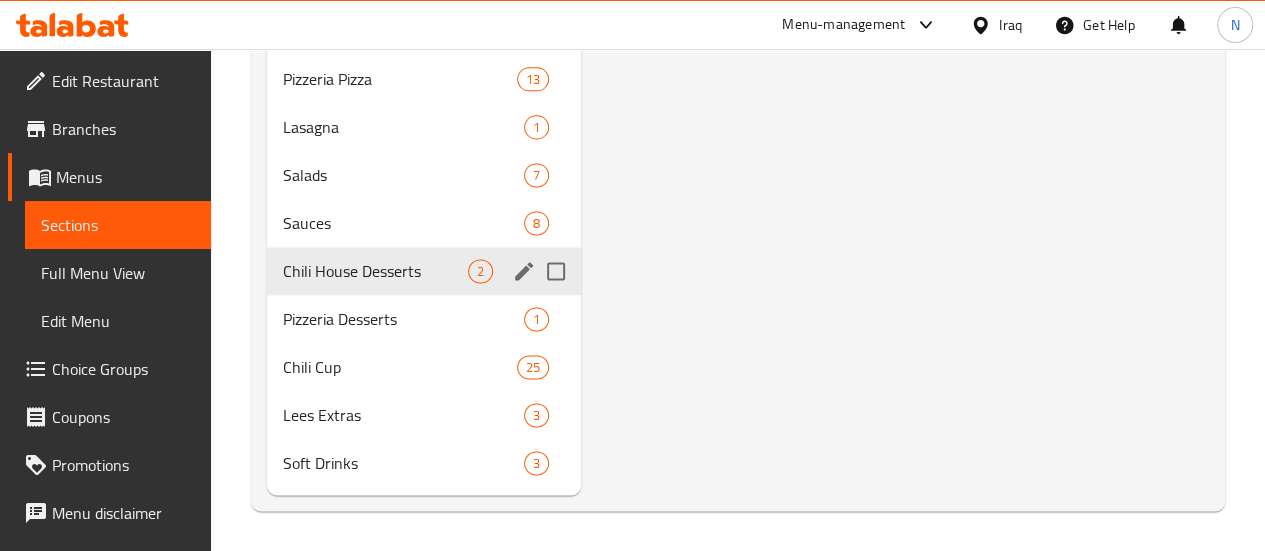 scroll, scrollTop: 0, scrollLeft: 0, axis: both 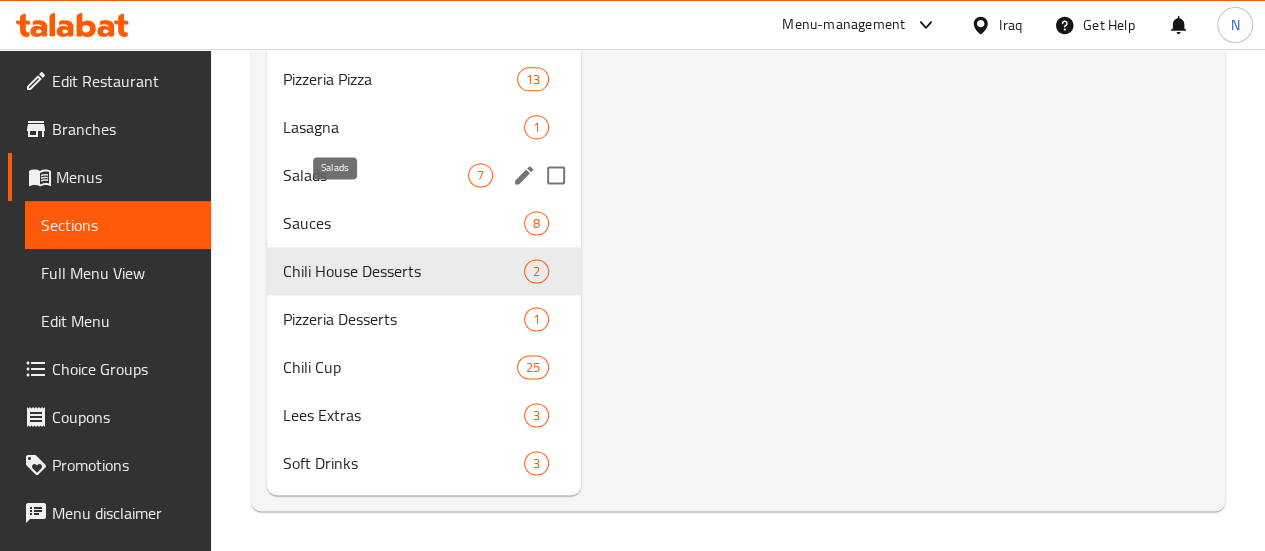 click on "Salads" at bounding box center [375, 175] 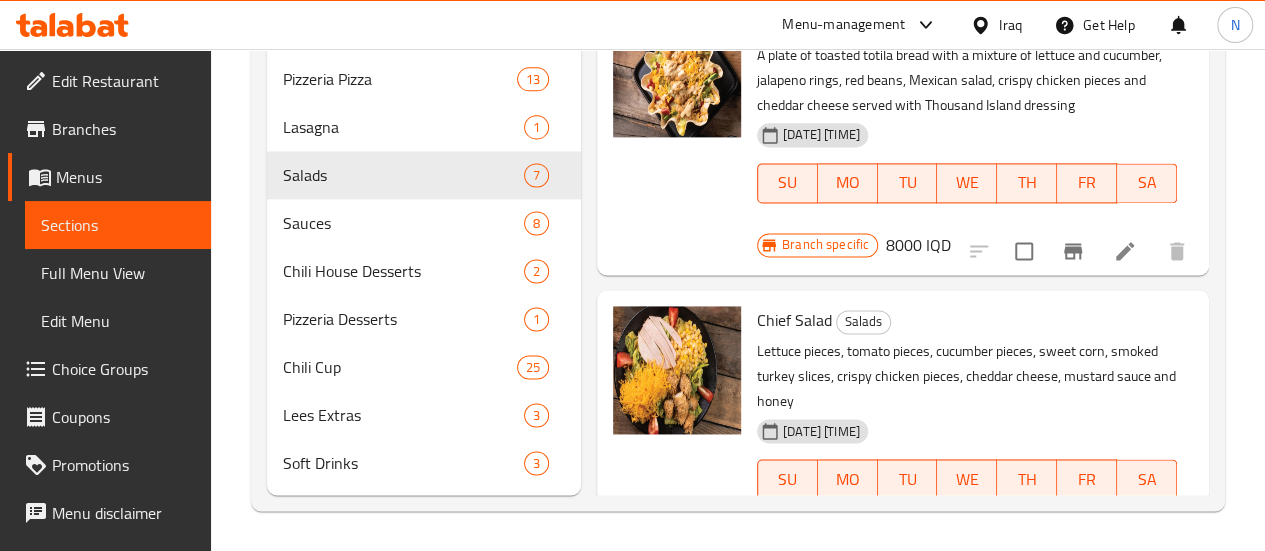 scroll, scrollTop: 410, scrollLeft: 0, axis: vertical 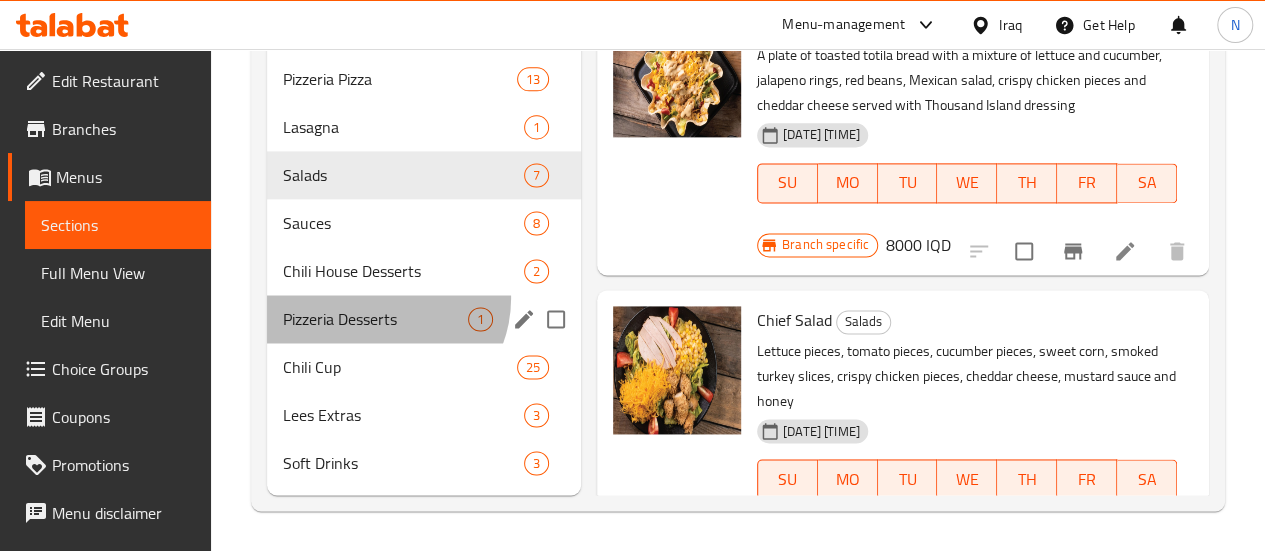 click on "[PRODUCT] 1" at bounding box center (424, 319) 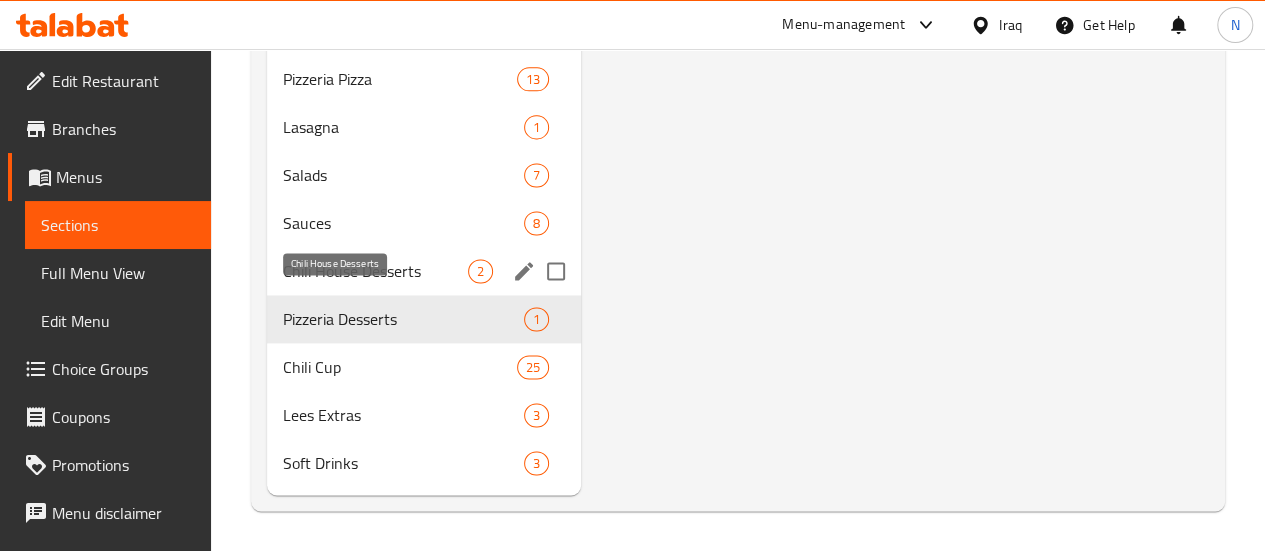 click on "Chili House Desserts" at bounding box center (375, 271) 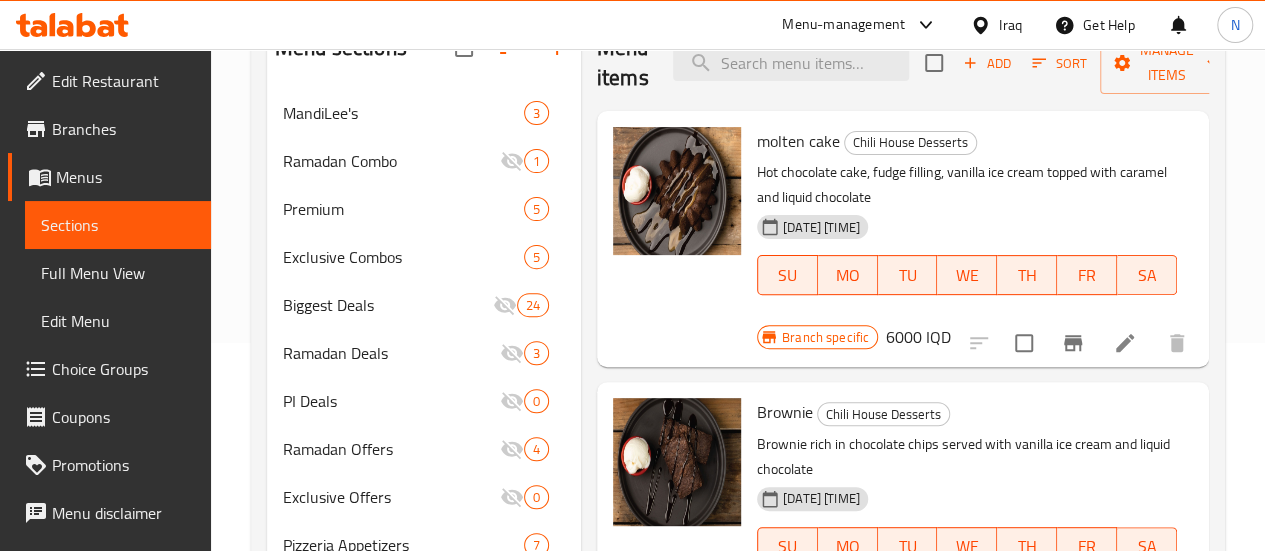 scroll, scrollTop: 100, scrollLeft: 0, axis: vertical 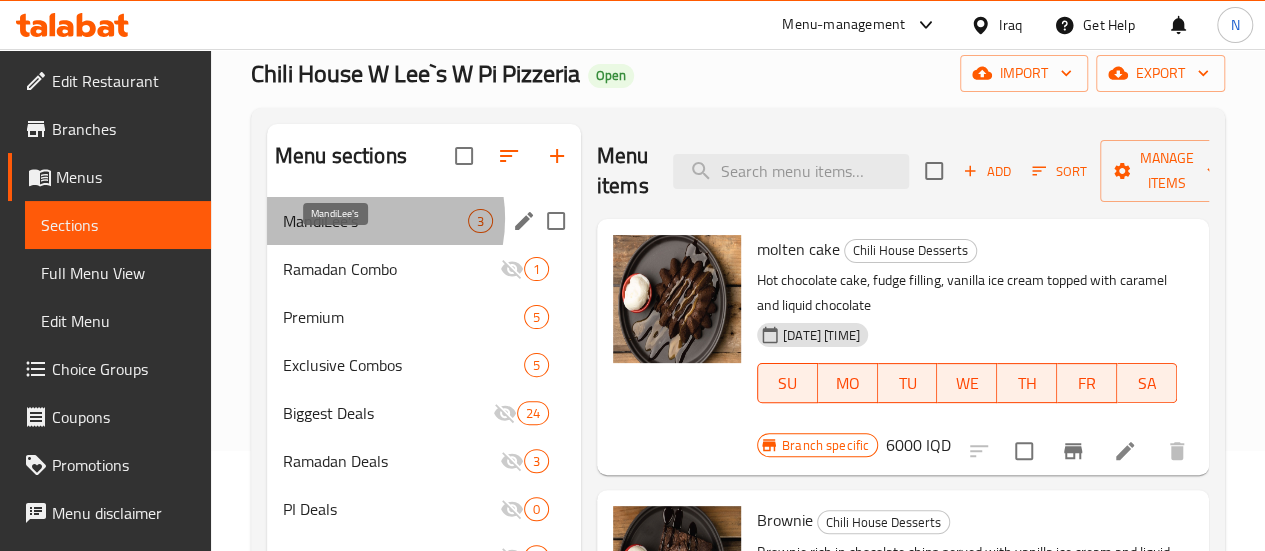 click on "MandiLee's" at bounding box center (375, 221) 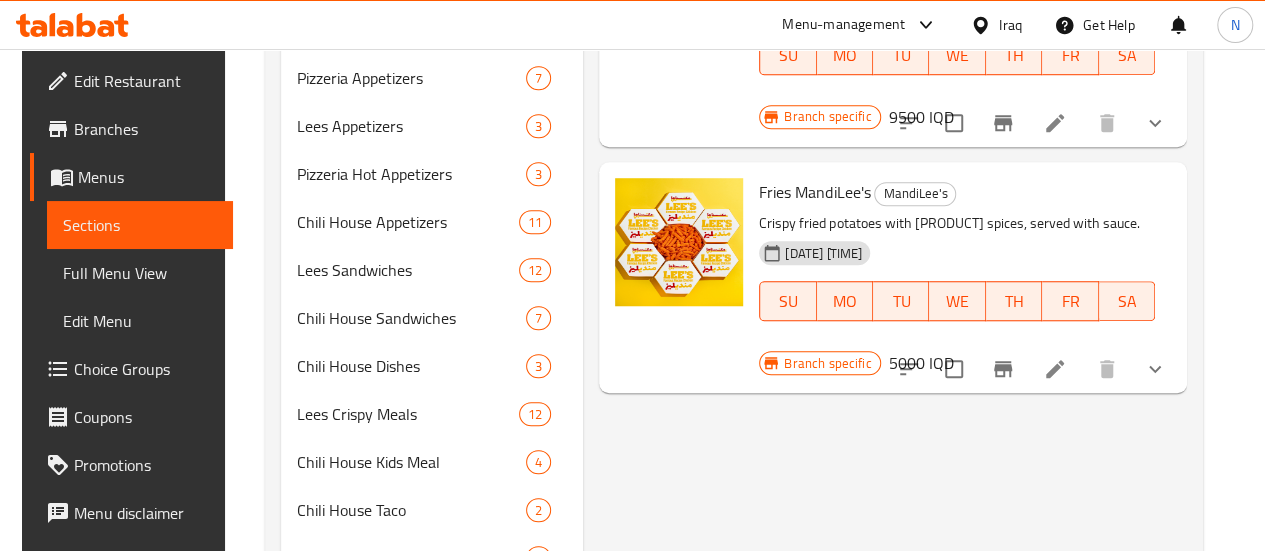 scroll, scrollTop: 500, scrollLeft: 0, axis: vertical 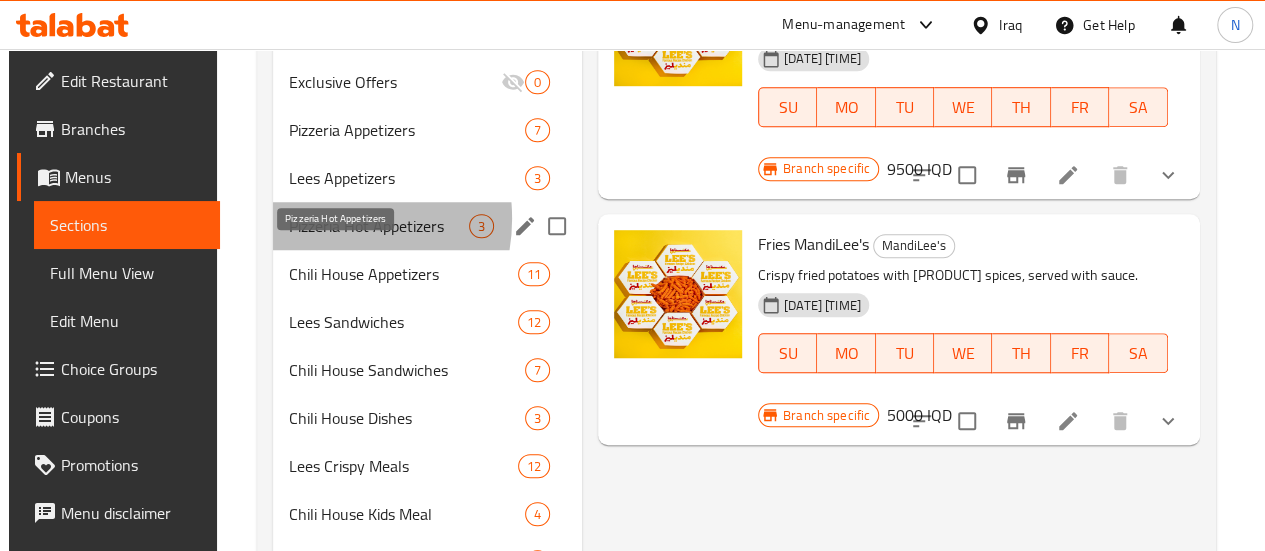 click on "Pizzeria Hot Appetizers" at bounding box center [379, 226] 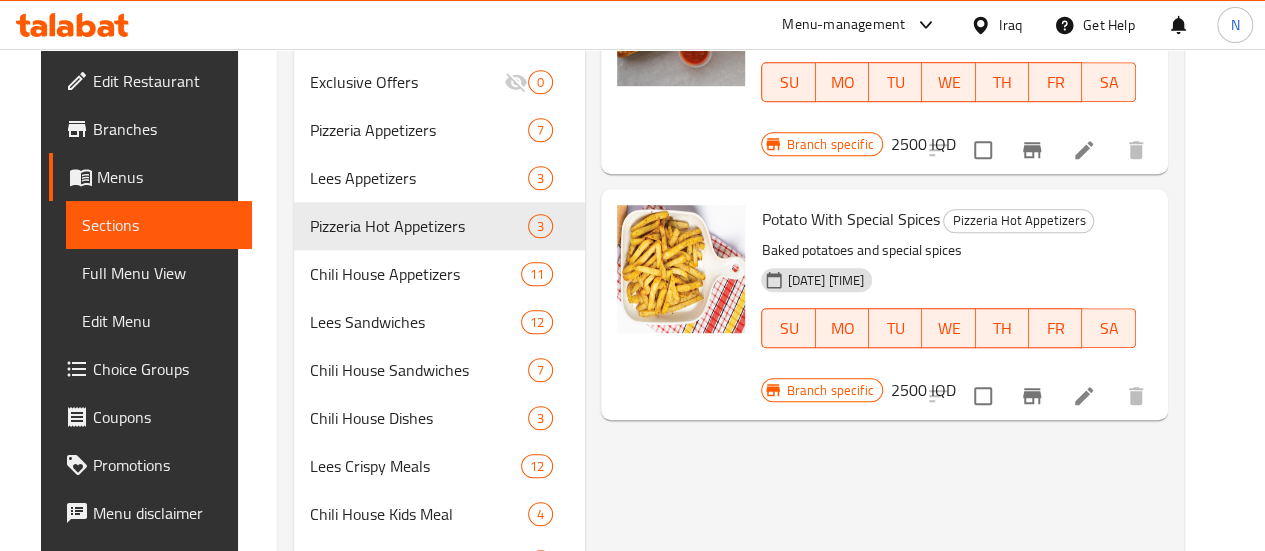 drag, startPoint x: 290, startPoint y: 19, endPoint x: 466, endPoint y: 3, distance: 176.72577 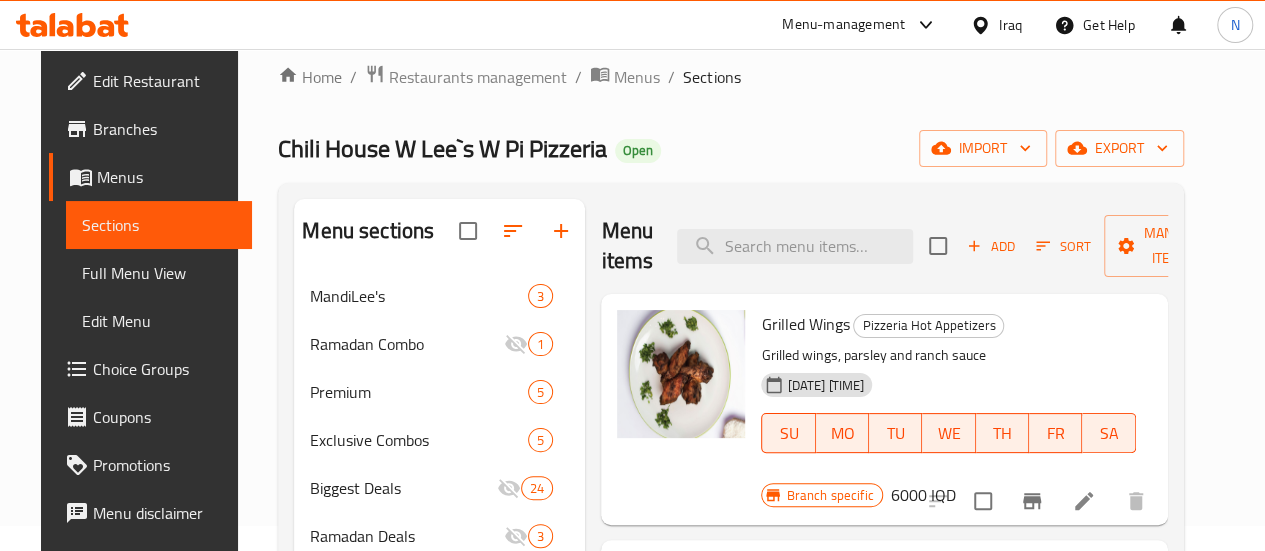 scroll, scrollTop: 23, scrollLeft: 0, axis: vertical 